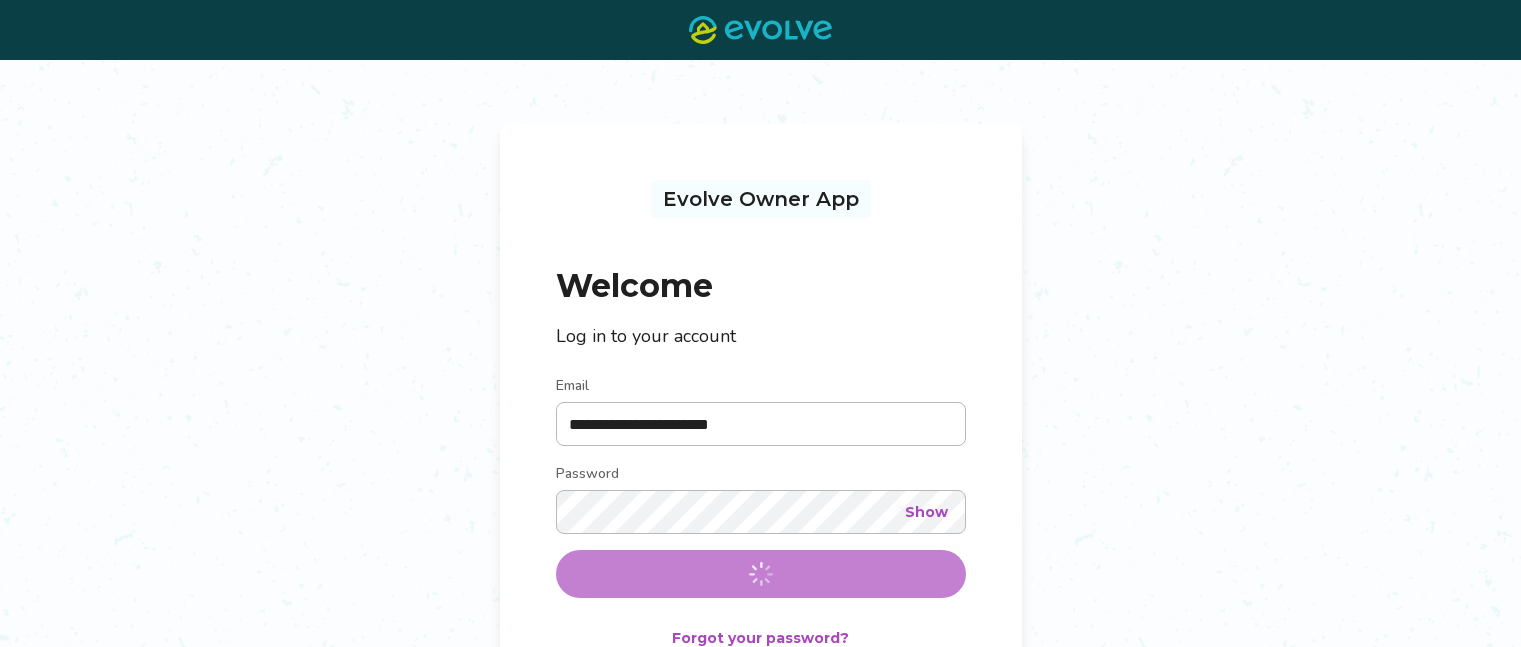 scroll, scrollTop: 0, scrollLeft: 0, axis: both 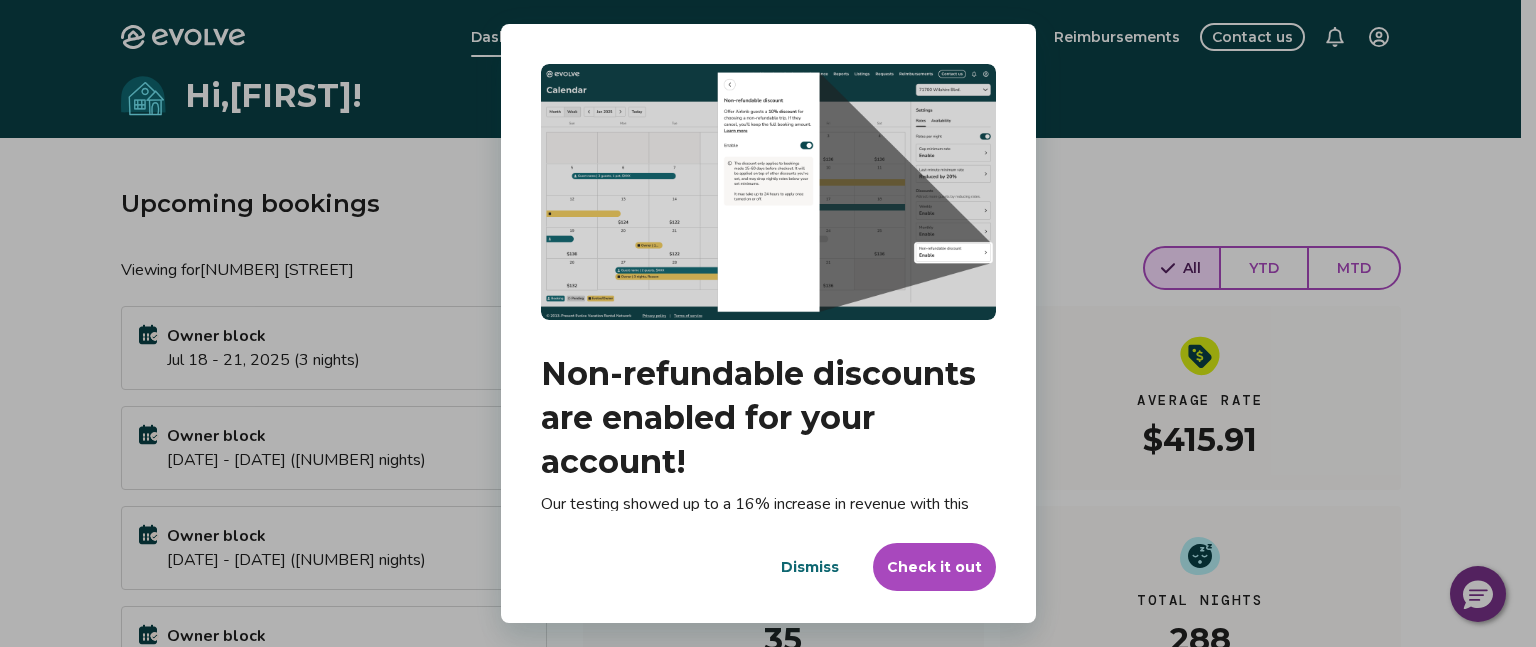 click on "Dismiss" at bounding box center [810, 567] 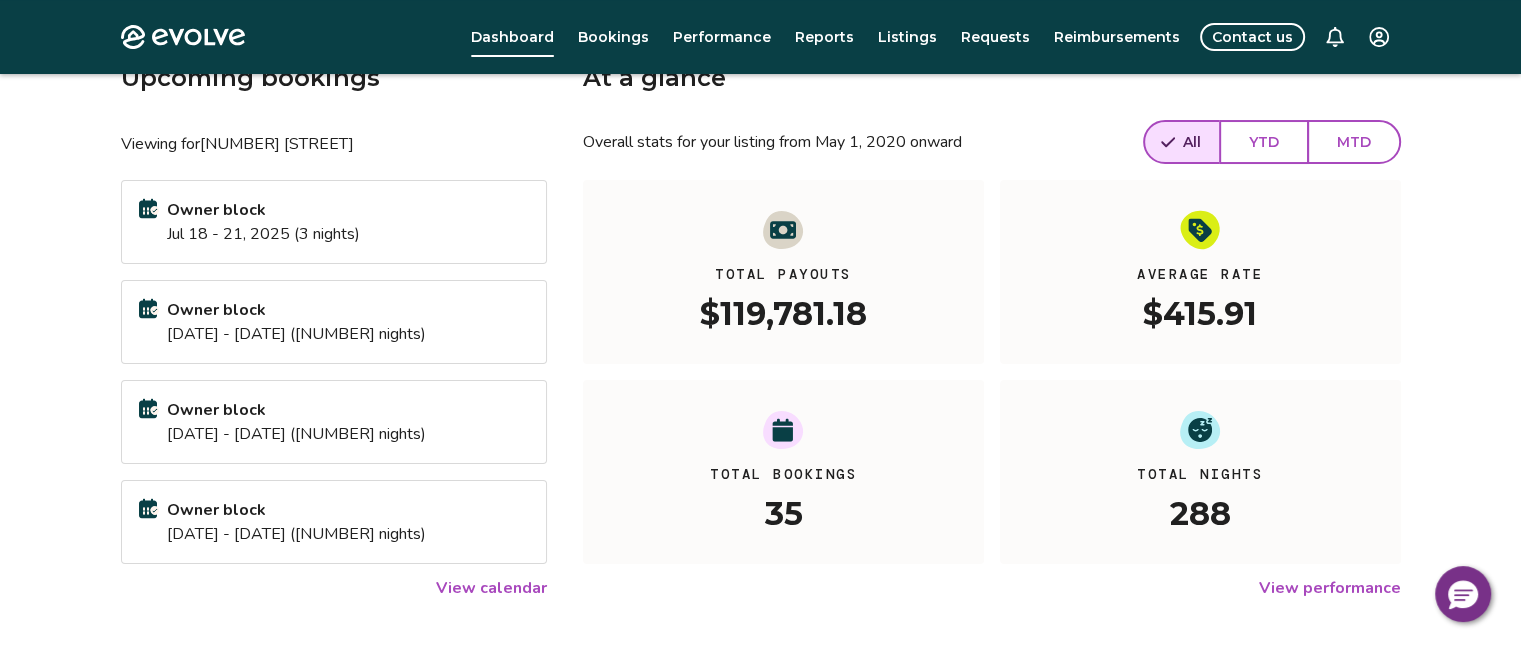 scroll, scrollTop: 100, scrollLeft: 0, axis: vertical 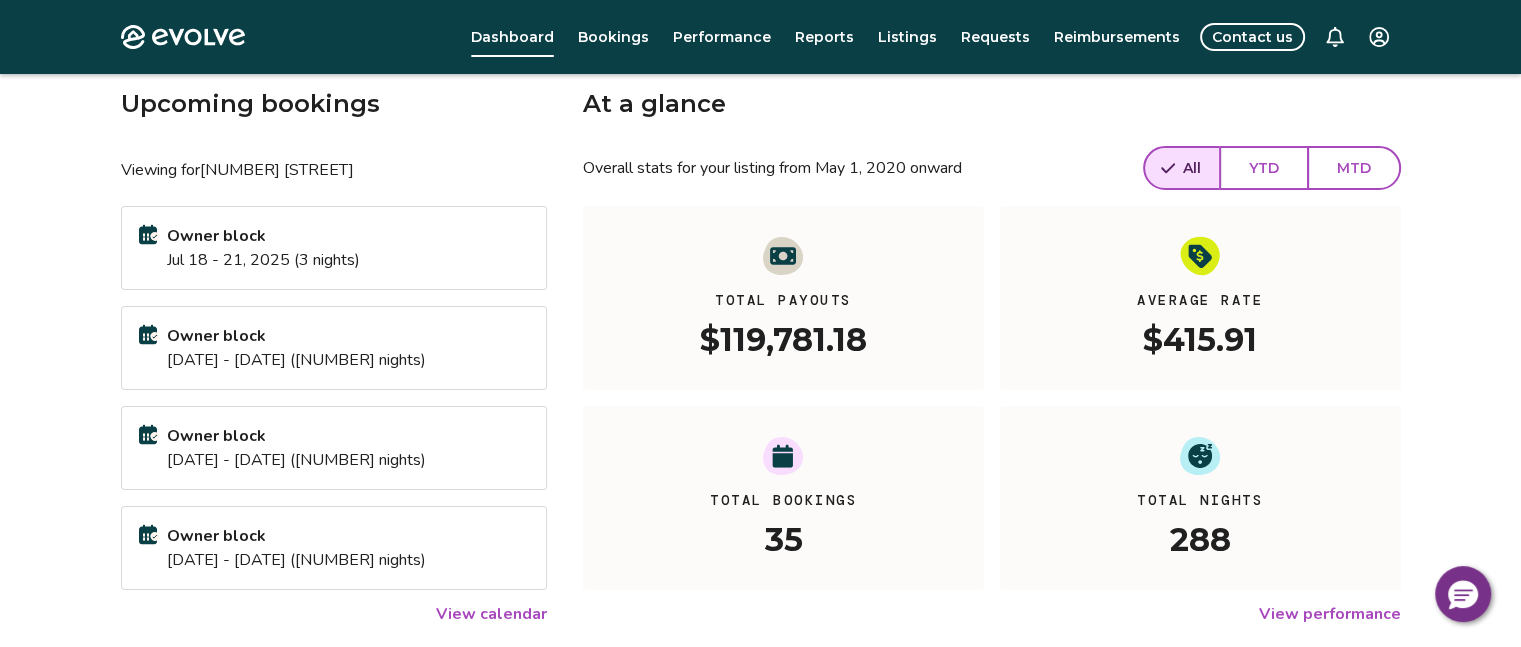 click on "View calendar" at bounding box center [491, 614] 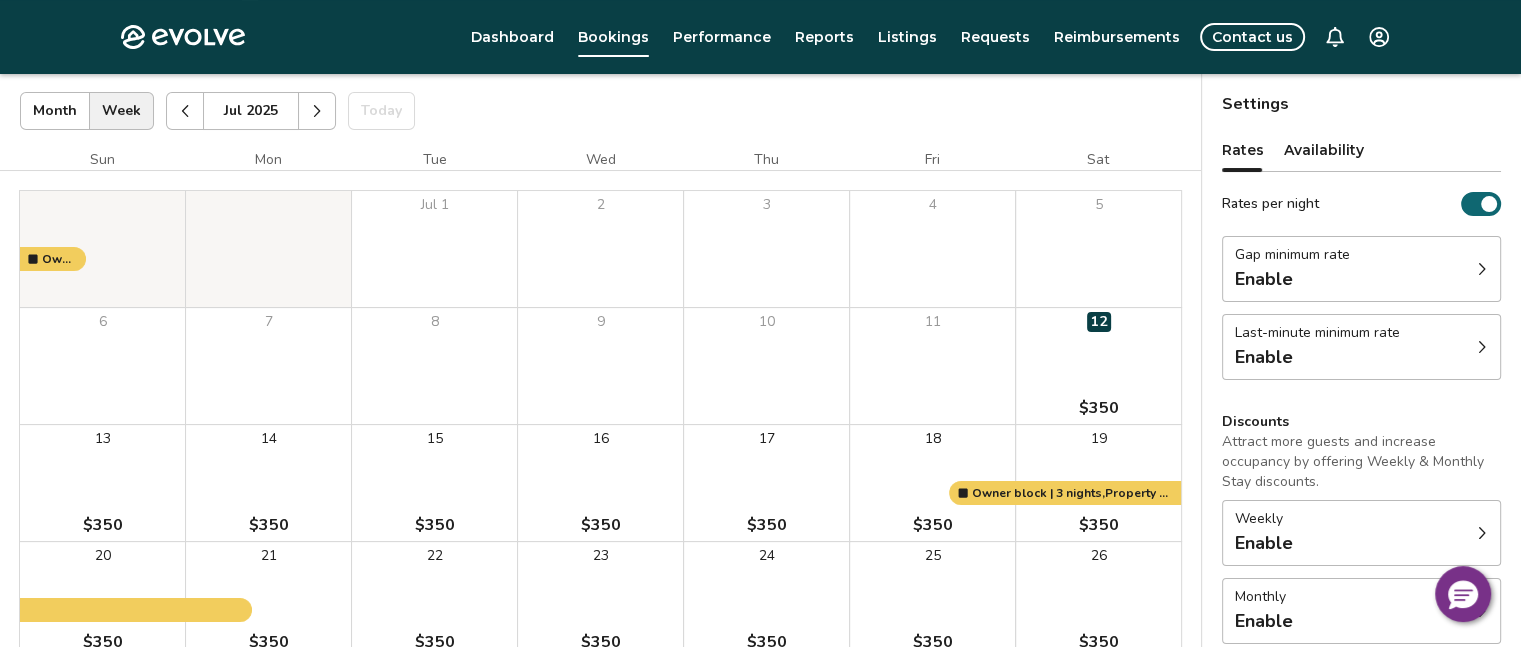 scroll, scrollTop: 0, scrollLeft: 0, axis: both 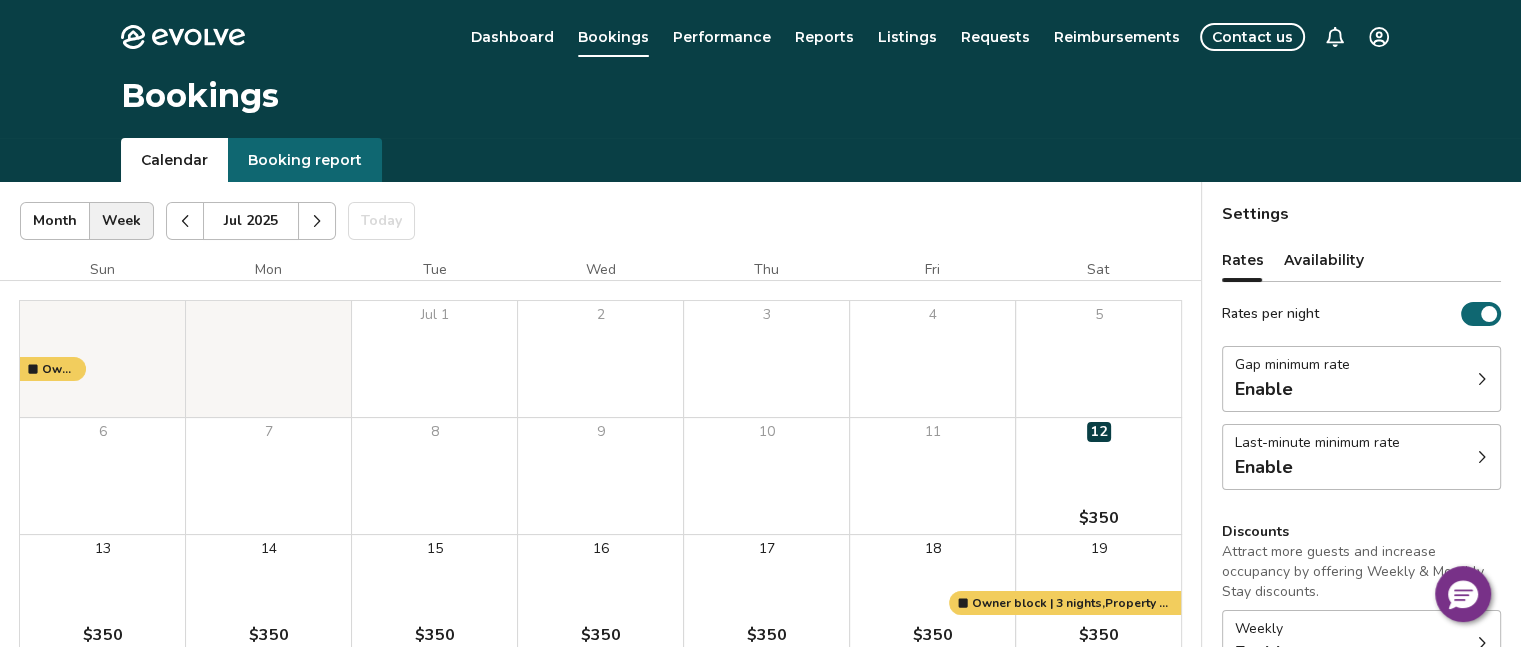 click 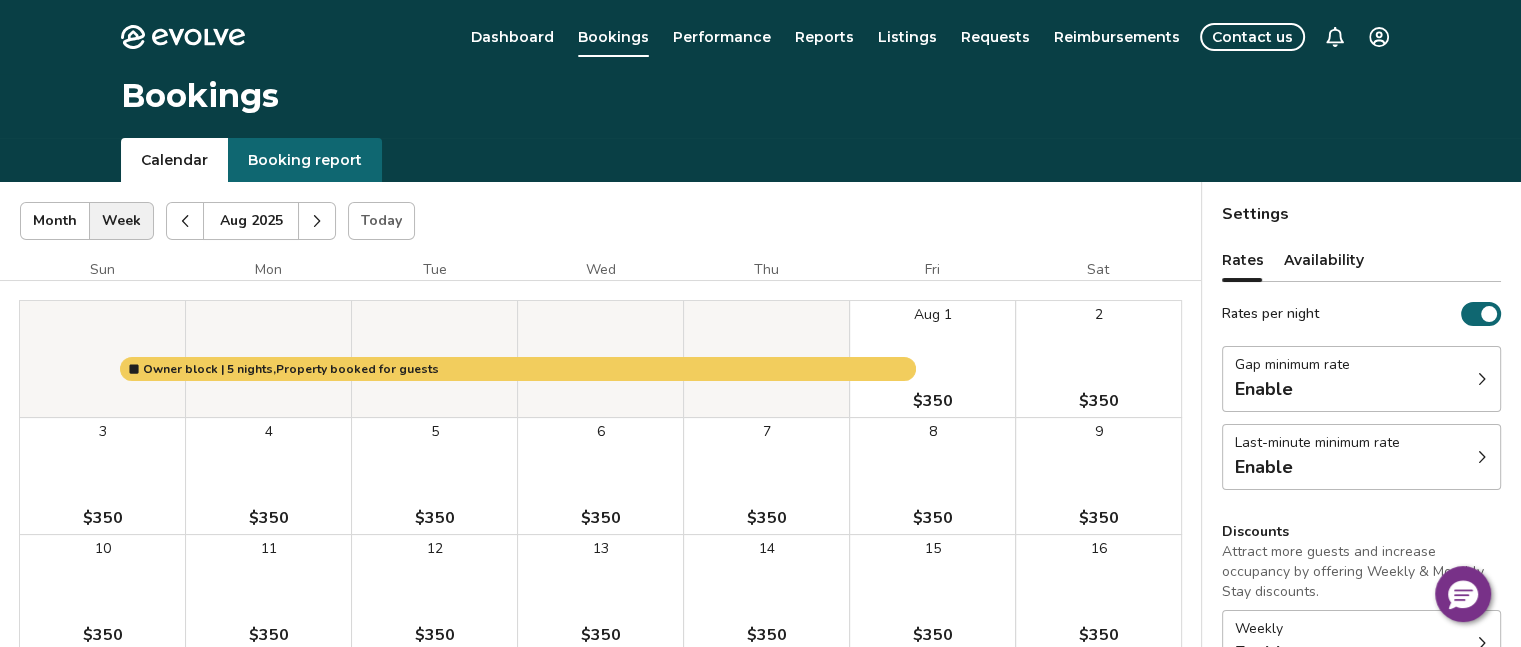 click 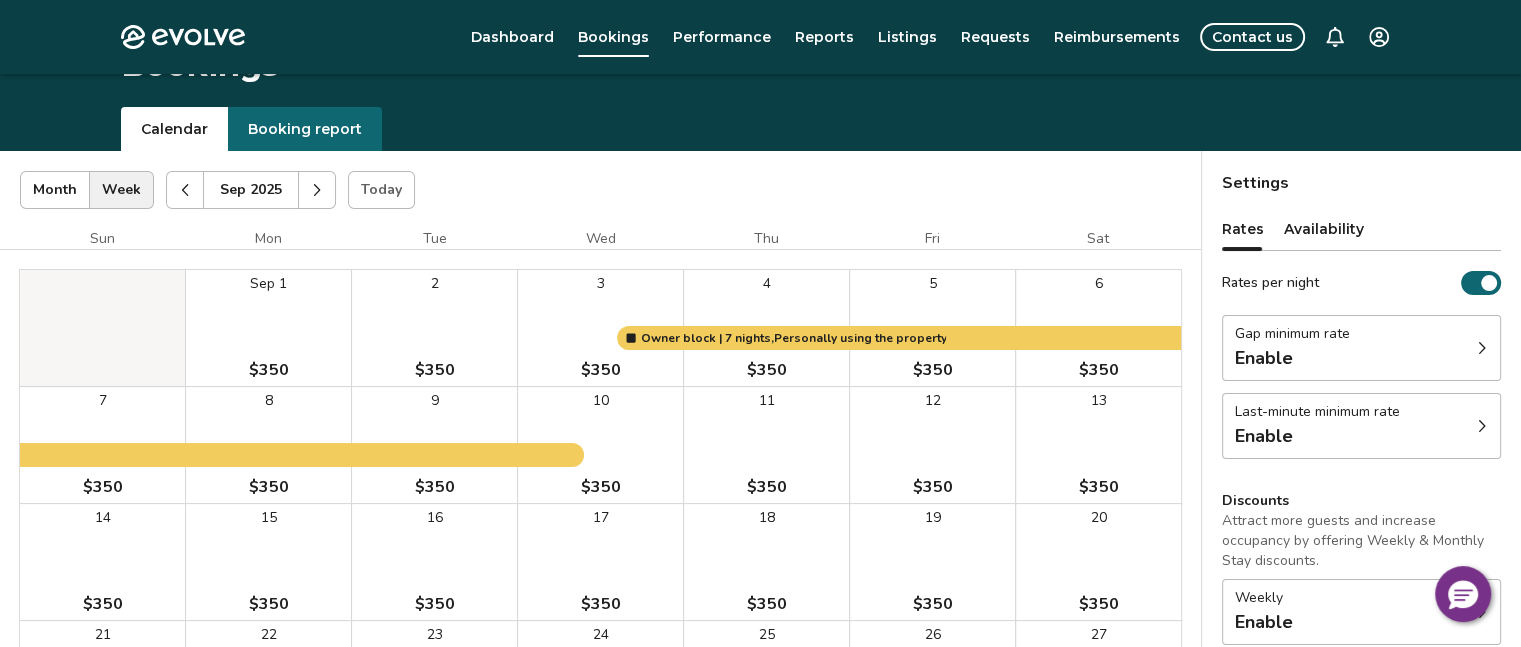 scroll, scrollTop: 0, scrollLeft: 0, axis: both 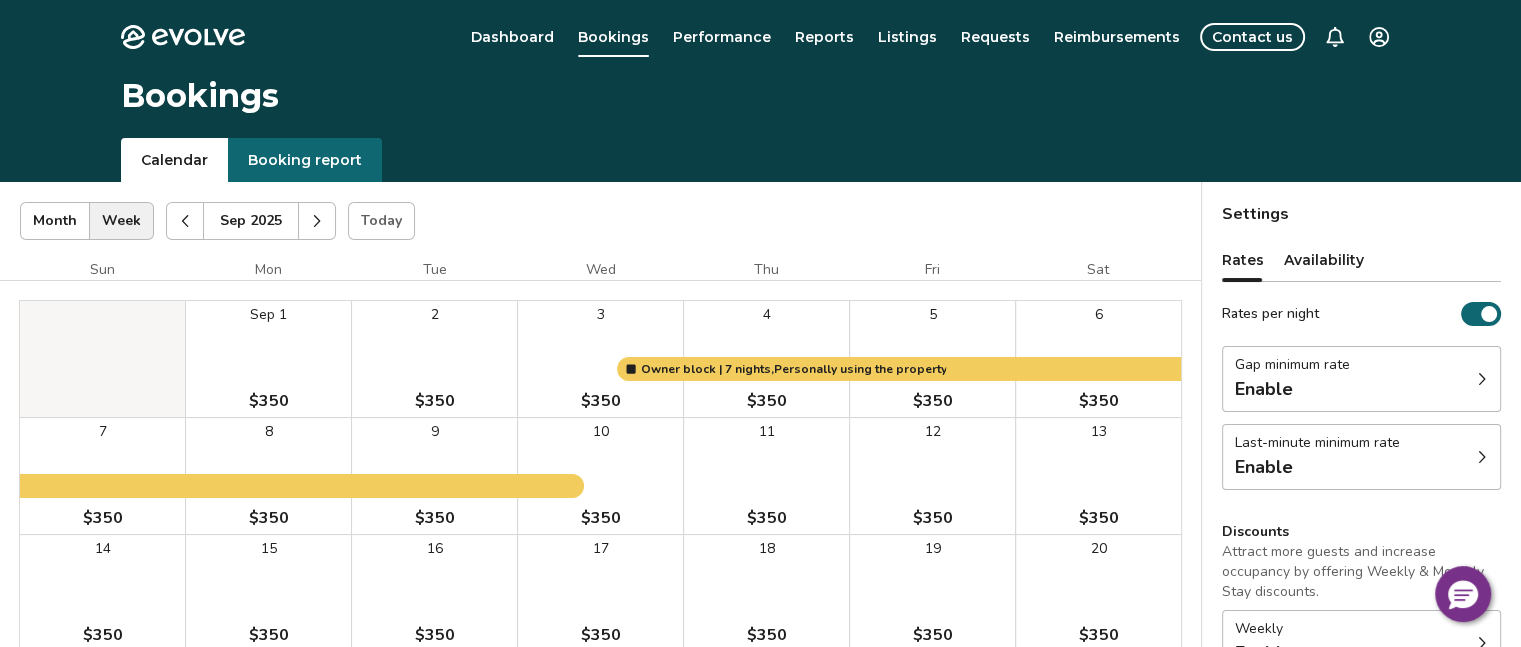 click 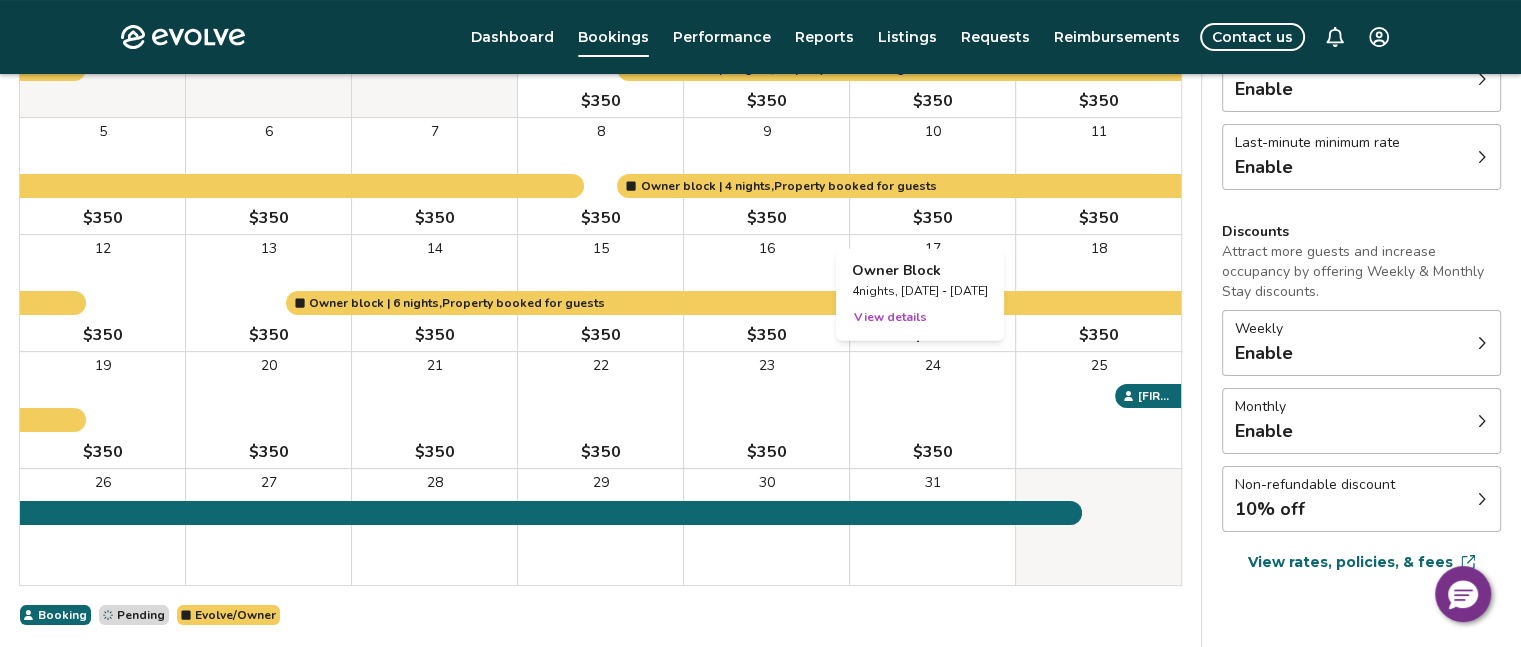 scroll, scrollTop: 0, scrollLeft: 0, axis: both 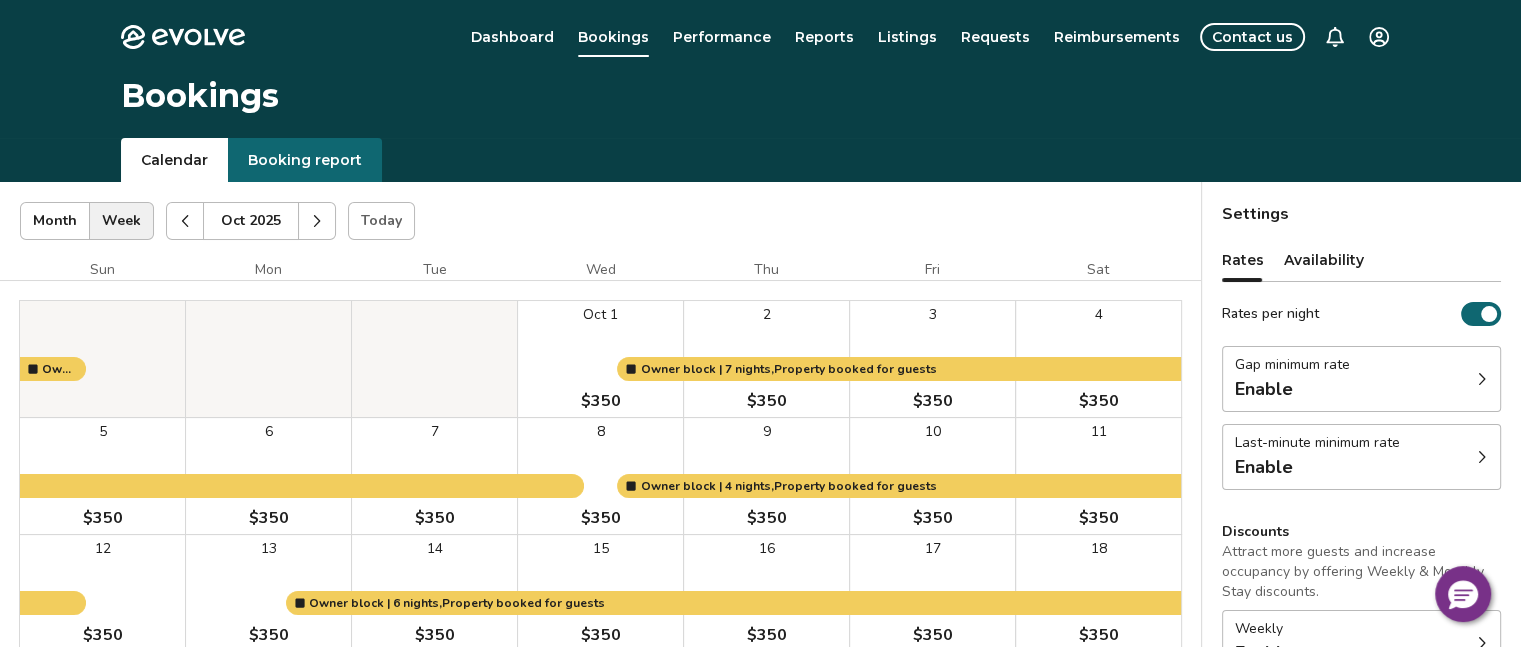 click at bounding box center (317, 221) 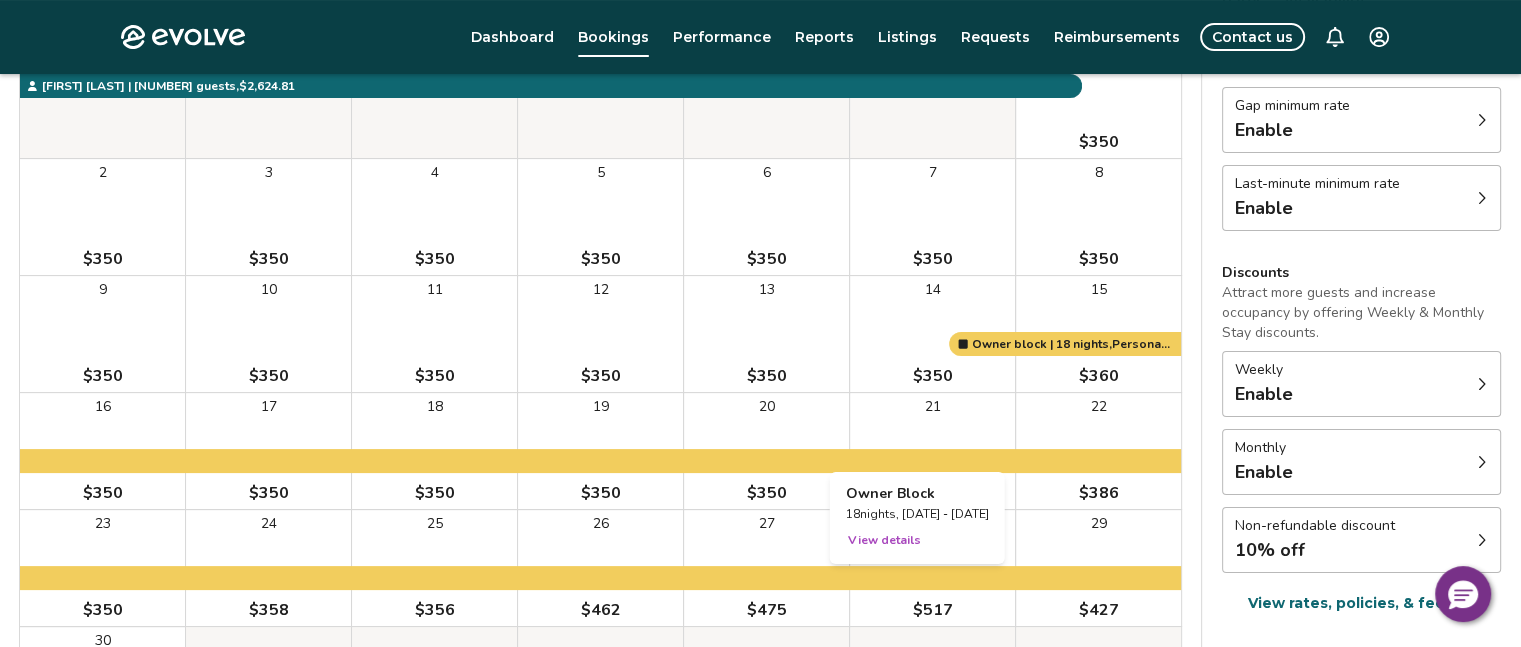 scroll, scrollTop: 0, scrollLeft: 0, axis: both 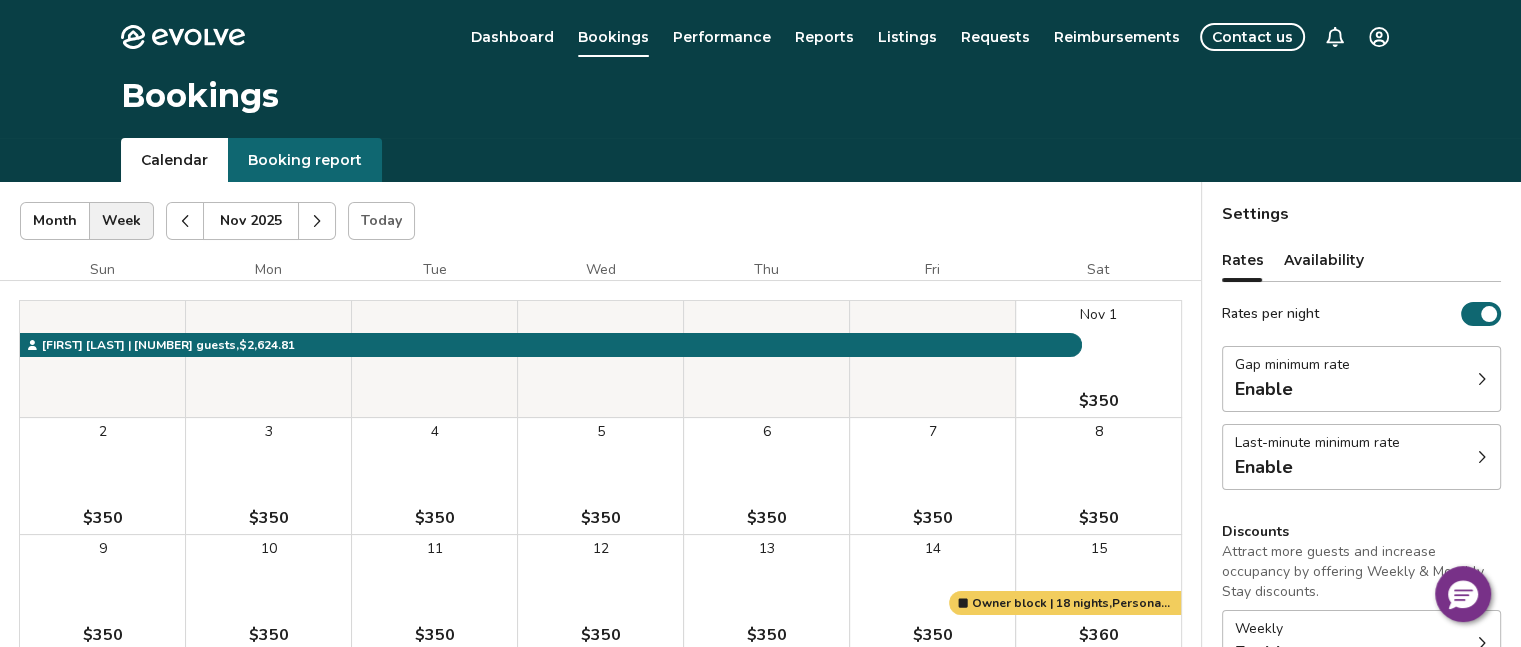 click at bounding box center (317, 221) 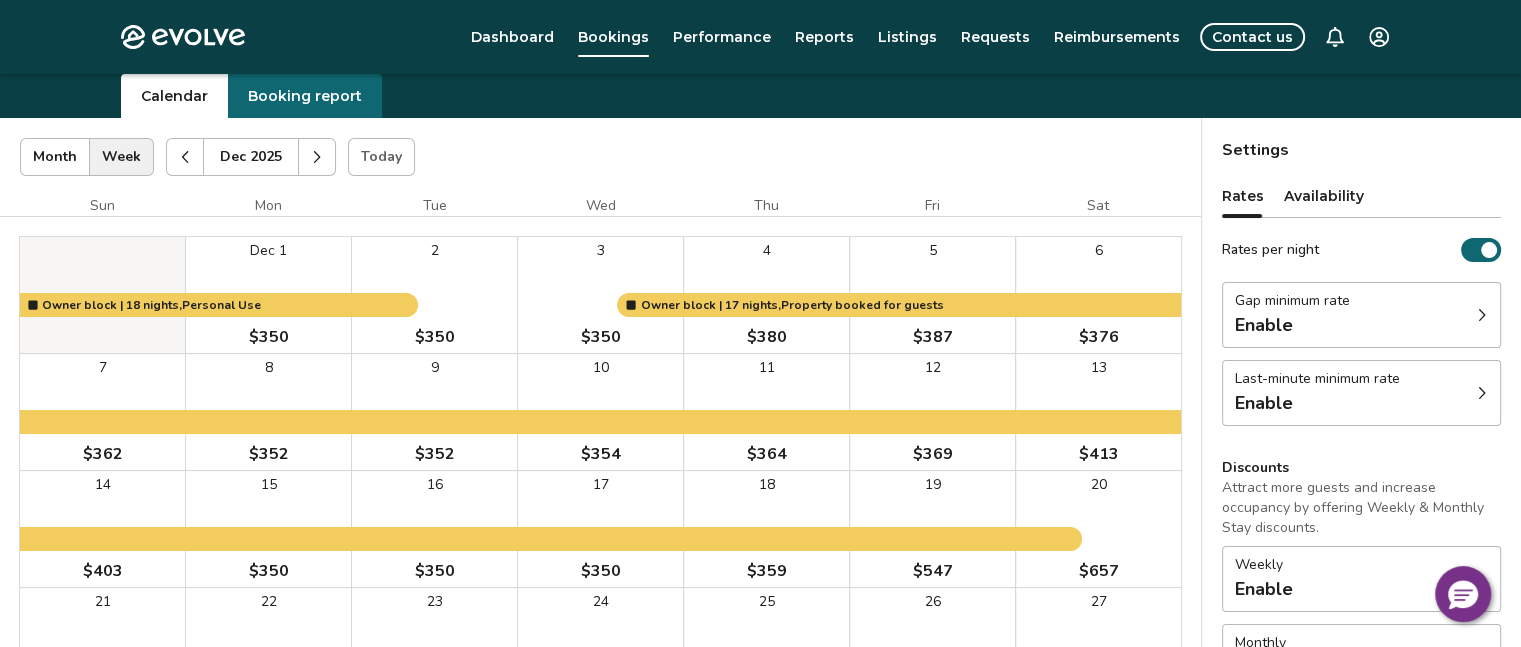 scroll, scrollTop: 100, scrollLeft: 0, axis: vertical 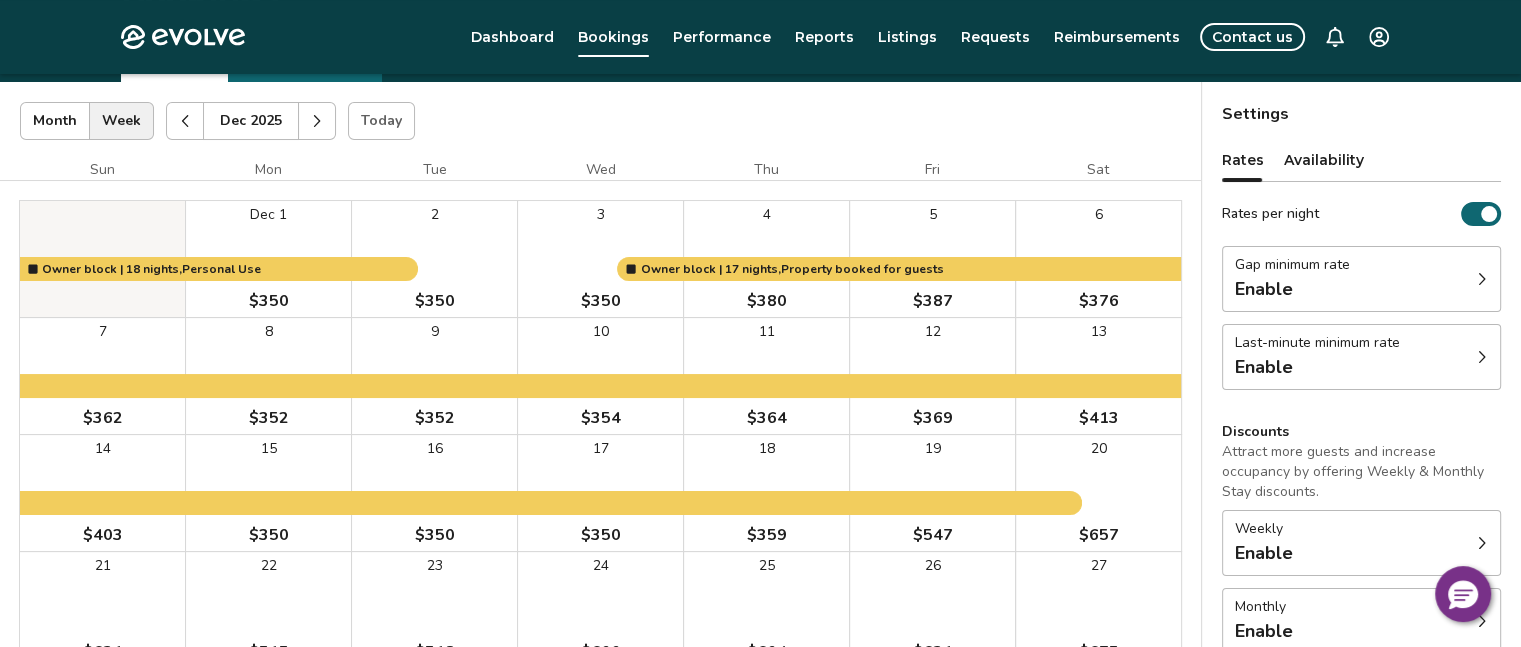 click at bounding box center [317, 121] 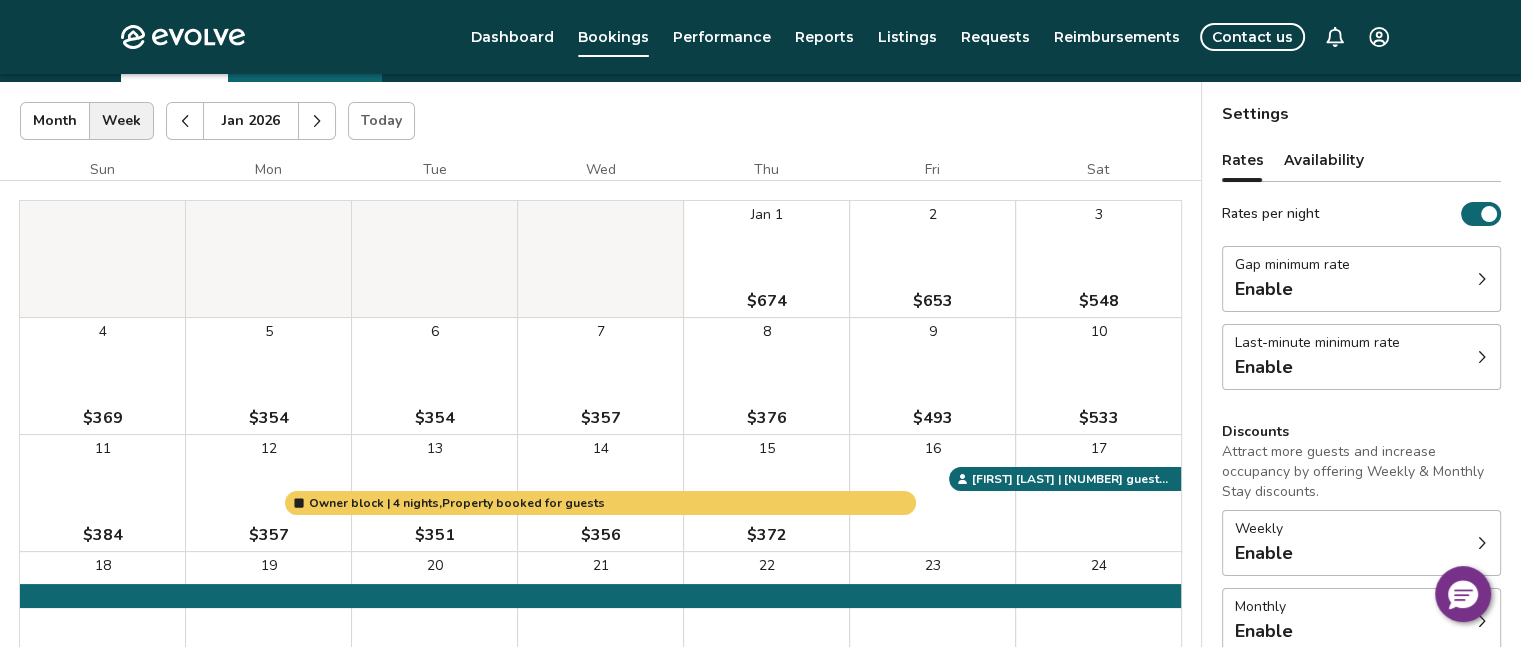 click 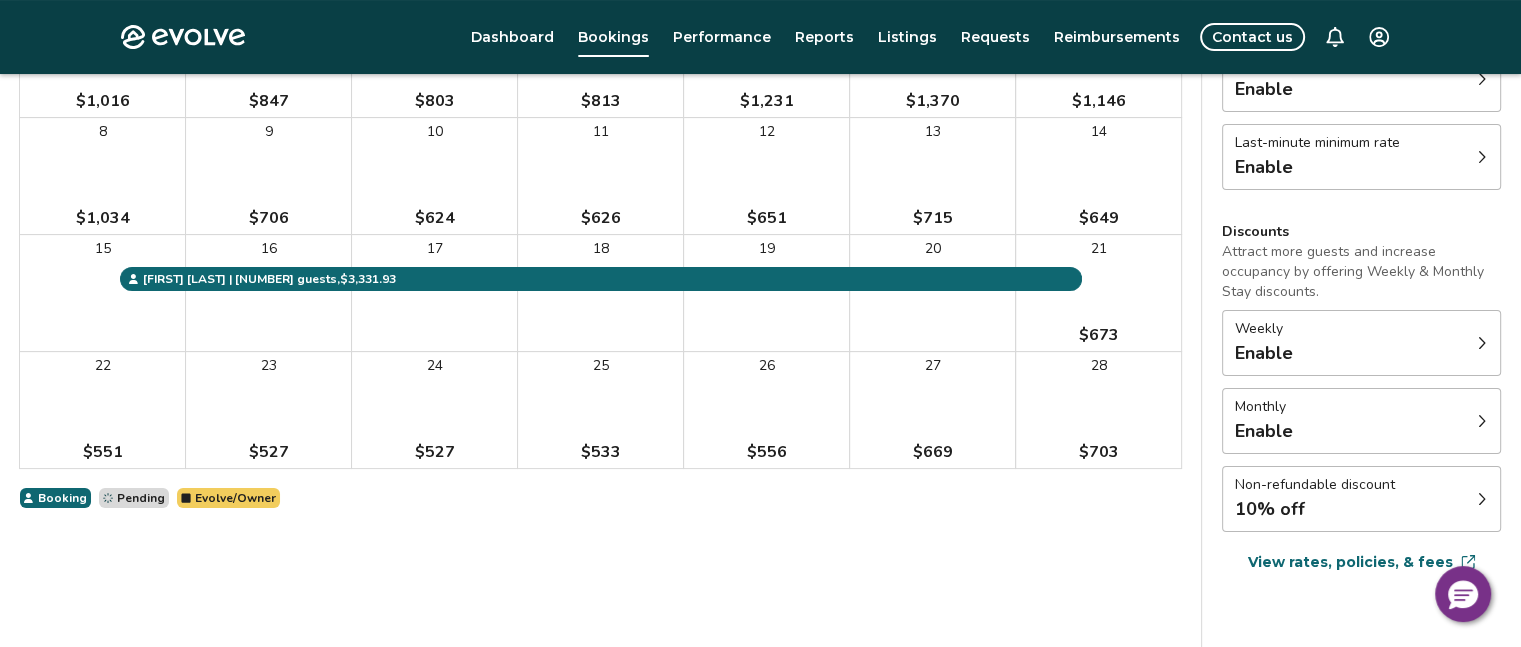 scroll, scrollTop: 0, scrollLeft: 0, axis: both 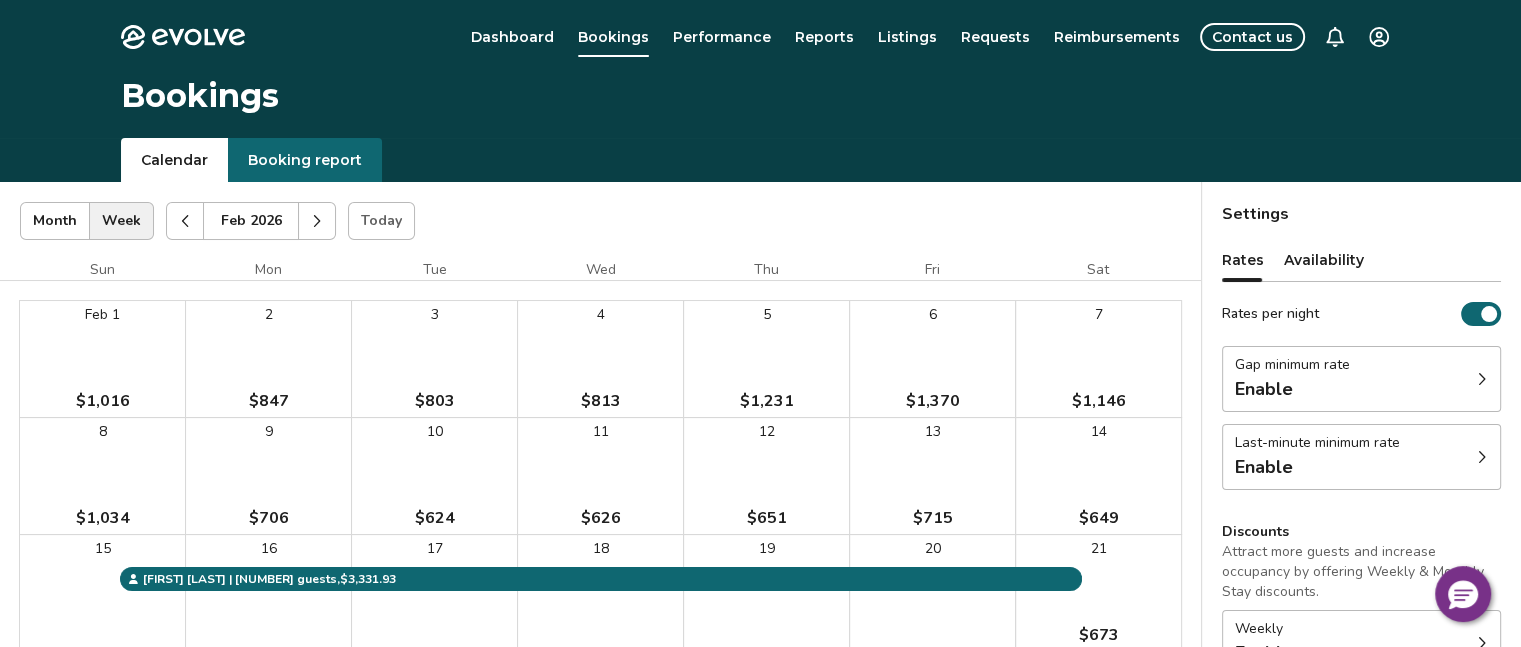 click at bounding box center (317, 221) 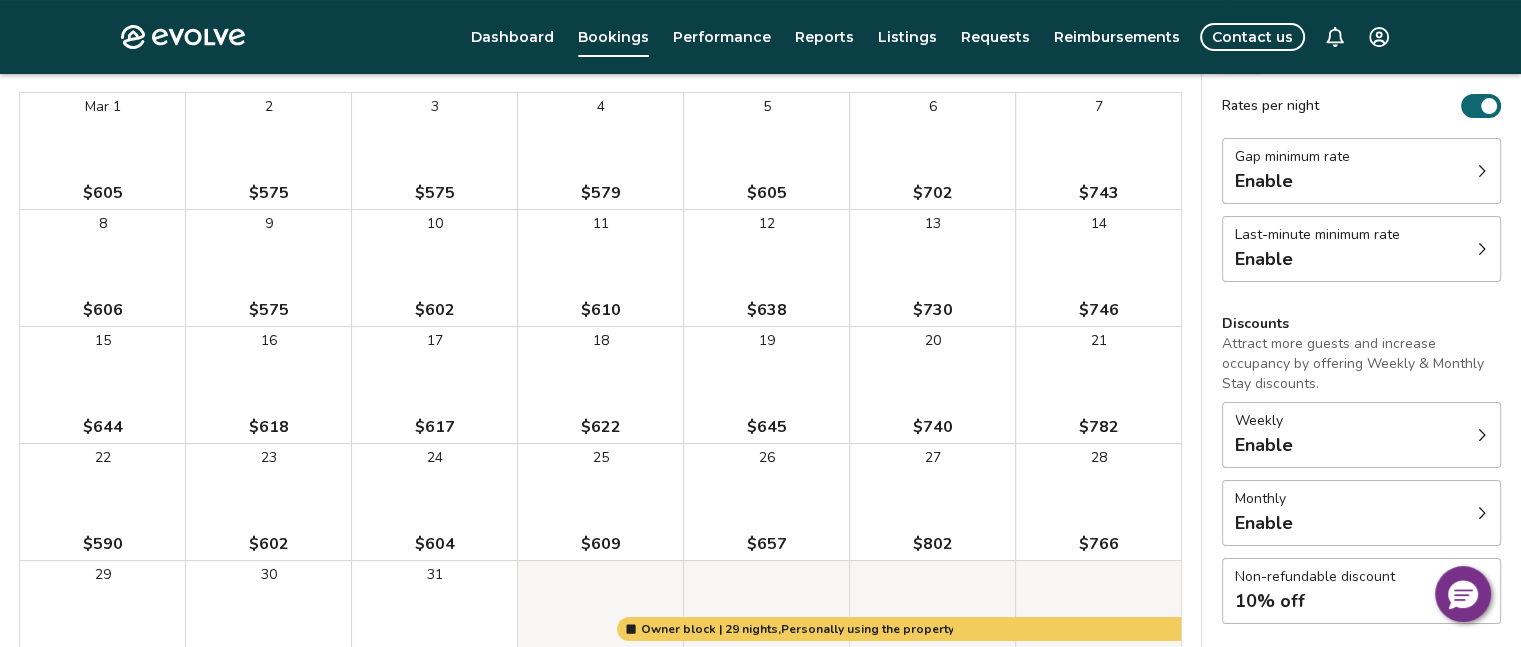 scroll, scrollTop: 0, scrollLeft: 0, axis: both 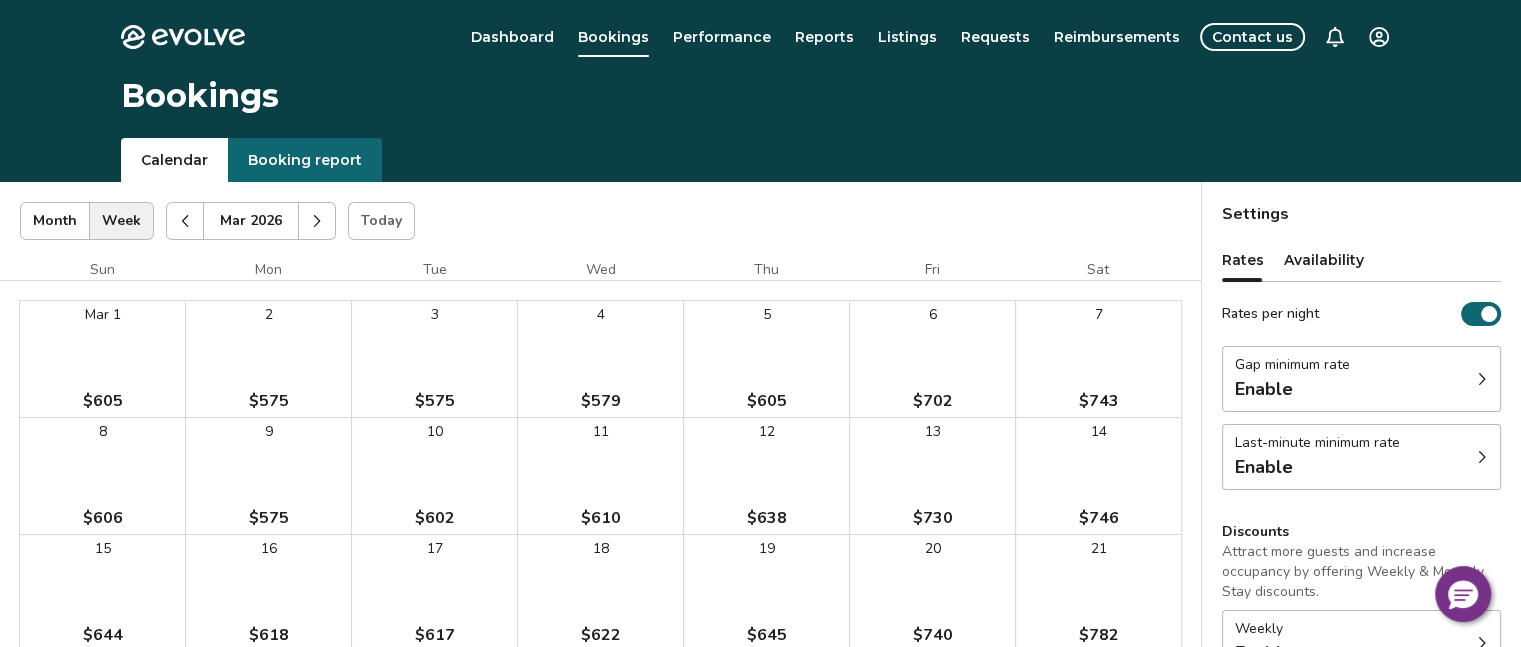 click on "Evolve Dashboard Bookings Performance Reports Listings Requests Reimbursements Contact us Bookings Calendar Booking report [DATE]  | Views Month Week [DATE] Today Settings [NUMBER] [STREET] [DATE] Sun Mon Tue Wed Thu Fri Sat Mar 1 $[NUMBER] 2 $[NUMBER] 3 $[NUMBER] 4 $[NUMBER] 5 $[NUMBER] 6 $[NUMBER] 7 $[NUMBER] 8 $[NUMBER] 9 $[NUMBER] 10 $[NUMBER] 11 $[NUMBER] 12 $[NUMBER] 13 $[NUMBER] 14 $[NUMBER] 15 $[NUMBER] 16 $[NUMBER] 17 $[NUMBER] 18 $[NUMBER] 19 $[NUMBER] 20 $[NUMBER] 21 $[NUMBER] 22 $[NUMBER] 23 $[NUMBER] 24 $[NUMBER] 25 $[NUMBER] 26 $[NUMBER] 27 $[NUMBER] 28 $[NUMBER] 29 $[NUMBER] 30 $[NUMBER] 31 $[NUMBER] Owner block | [NUMBER] nights,  Personally using the property Booking Pending Evolve/Owner Settings Rates Availability Rates per night Gap minimum rate Enable Last-minute minimum rate Enable Discounts Attract more guests and increase occupancy by offering Weekly & Monthly Stay discounts. Weekly Enable Monthly Enable Non-refundable discount 10% off View rates, policies, & fees Gap minimum rate Reduce your minimum rate by 20%  to help fill nights between bookings  (Fridays and Saturdays excluded). Enable Last-minute minimum rate Enable Weekly discount" at bounding box center (760, 517) 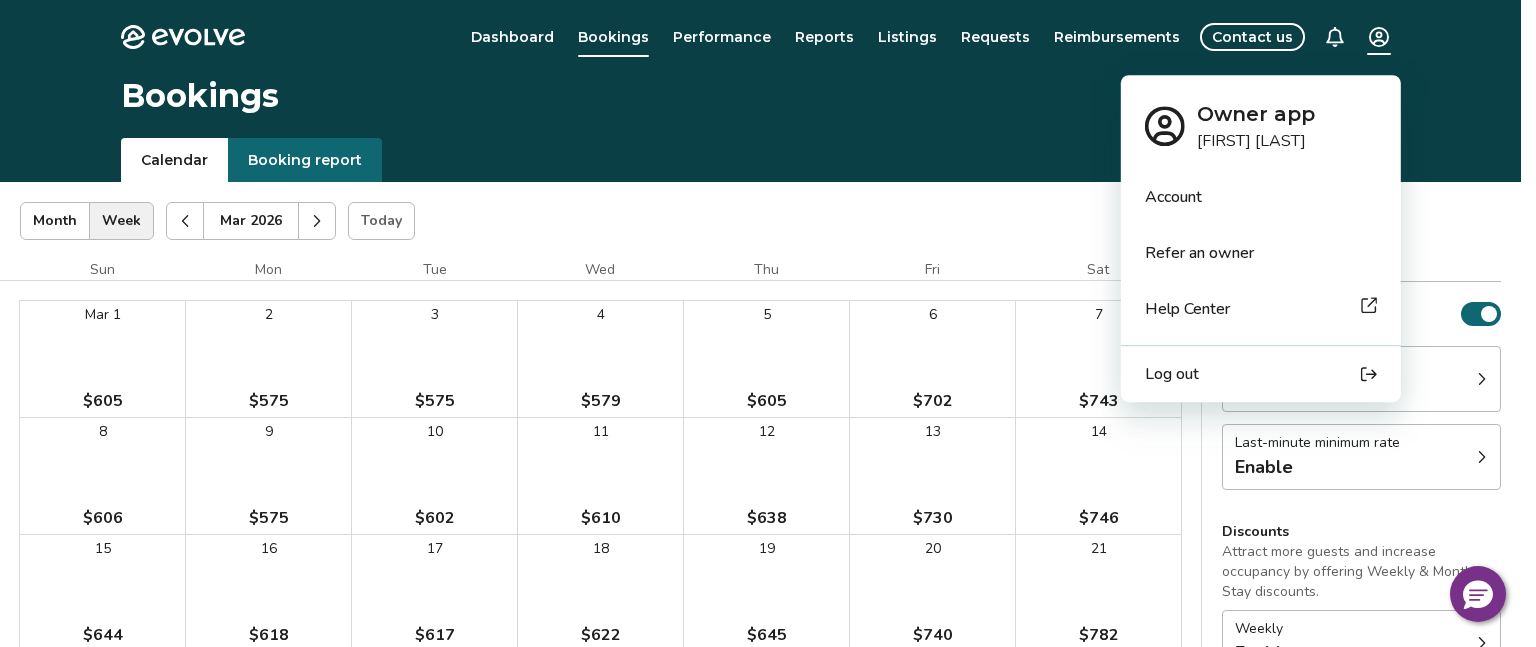click on "Log out" at bounding box center [1172, 374] 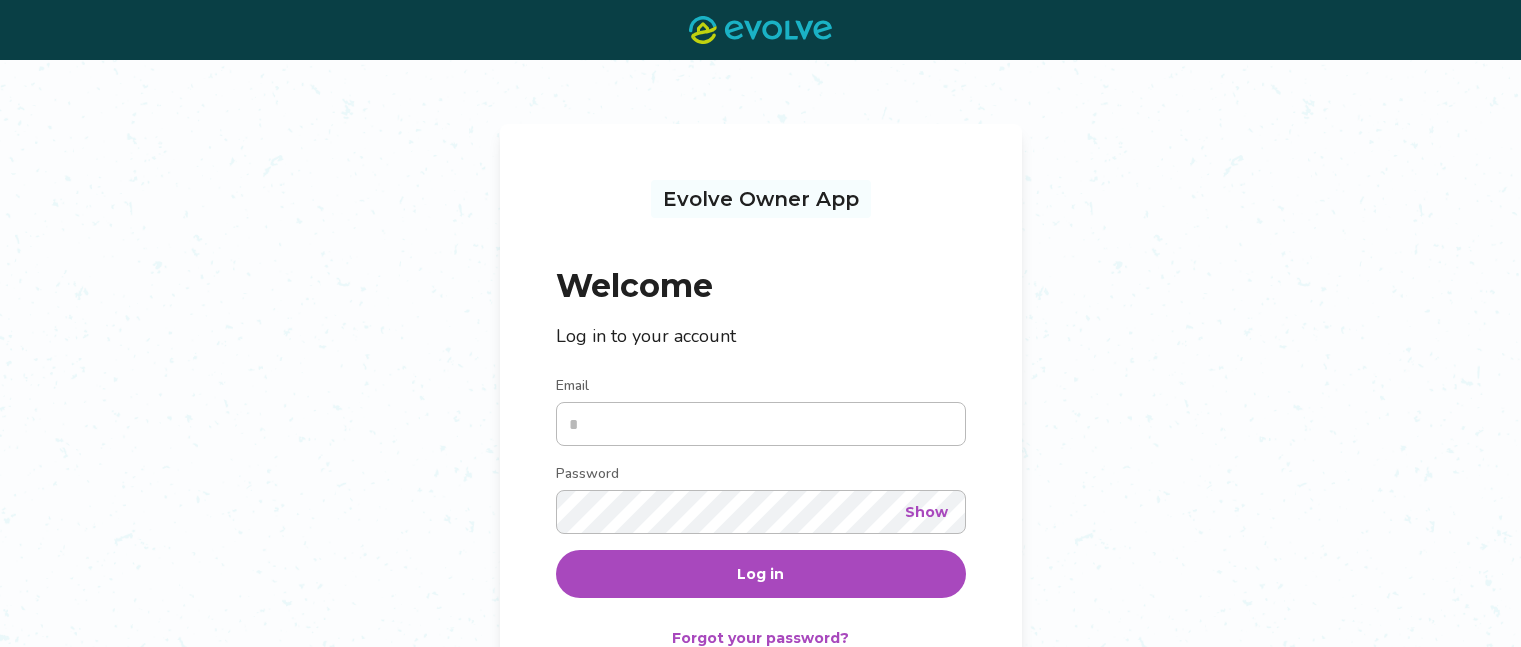 scroll, scrollTop: 0, scrollLeft: 0, axis: both 